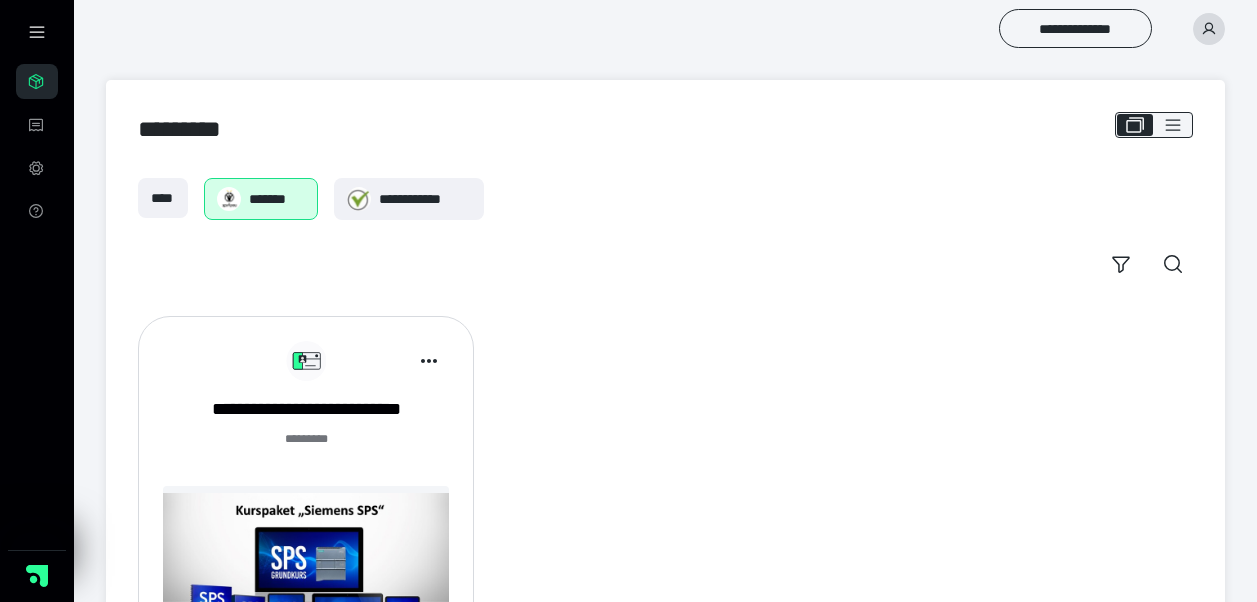 scroll, scrollTop: 0, scrollLeft: 0, axis: both 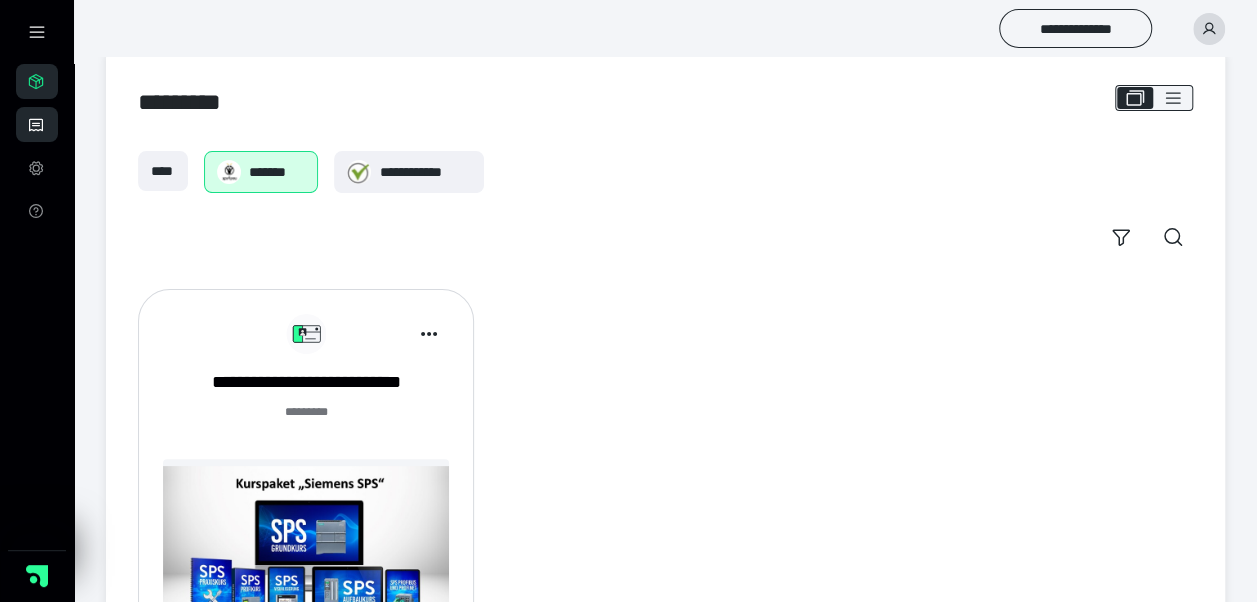 click 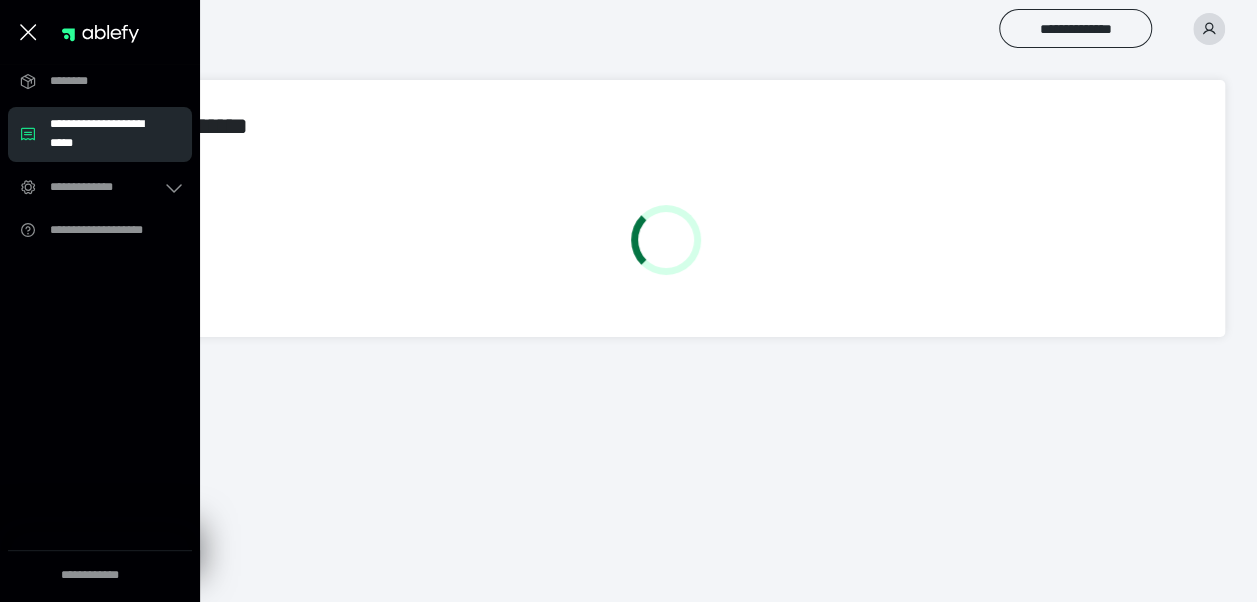 scroll, scrollTop: 0, scrollLeft: 0, axis: both 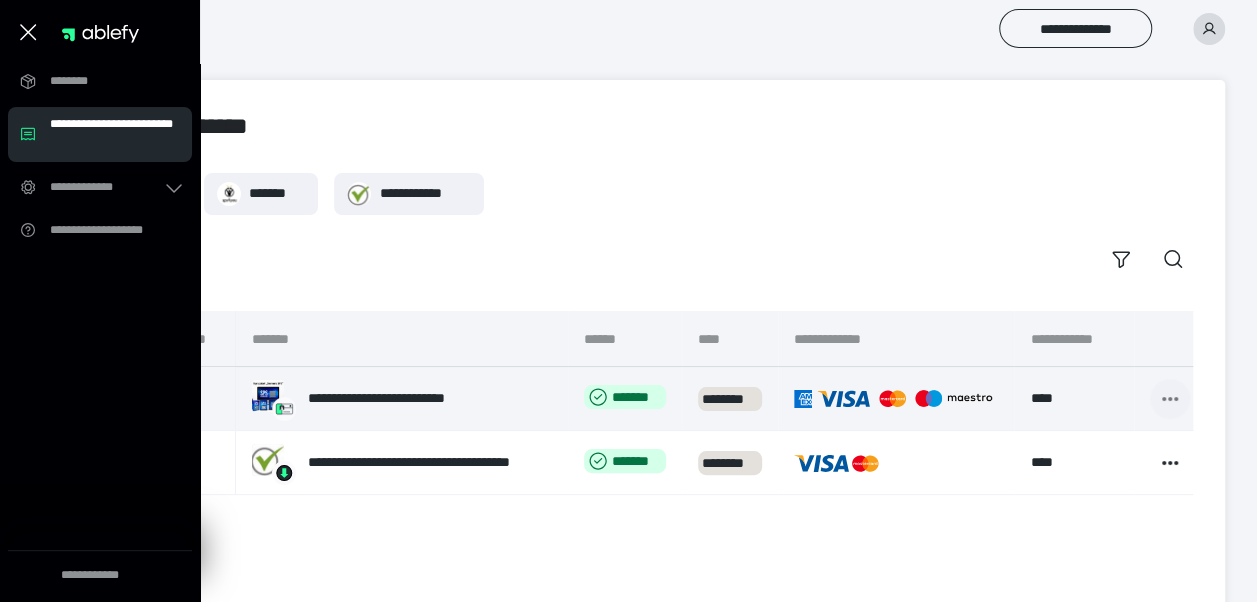 click 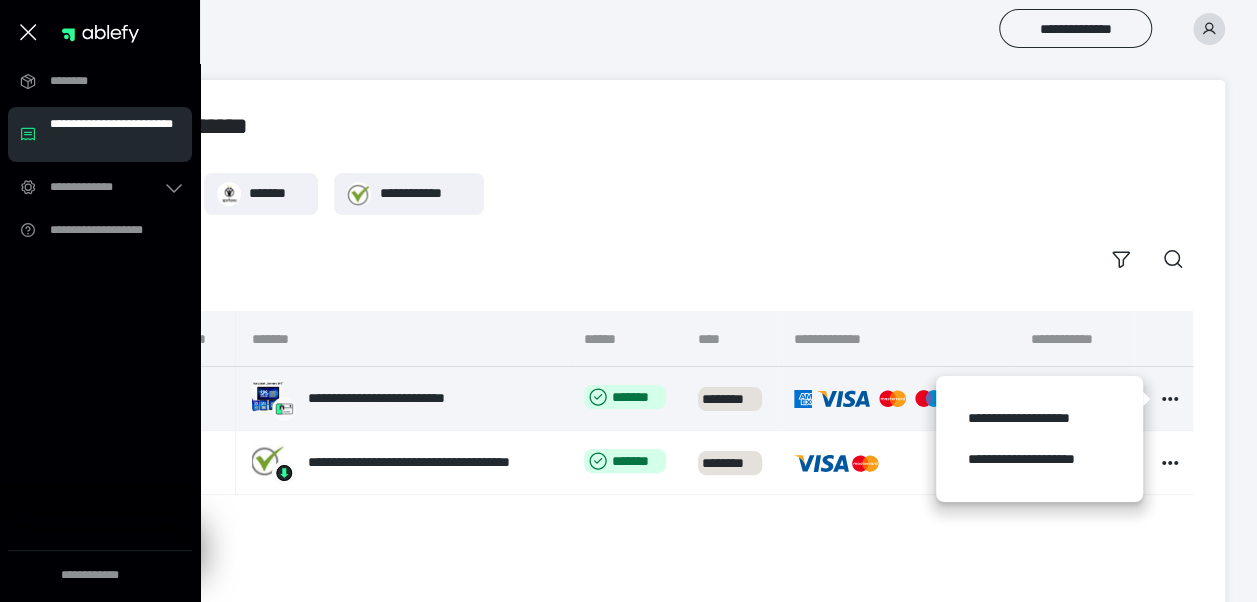 click on "**********" at bounding box center (187, 399) 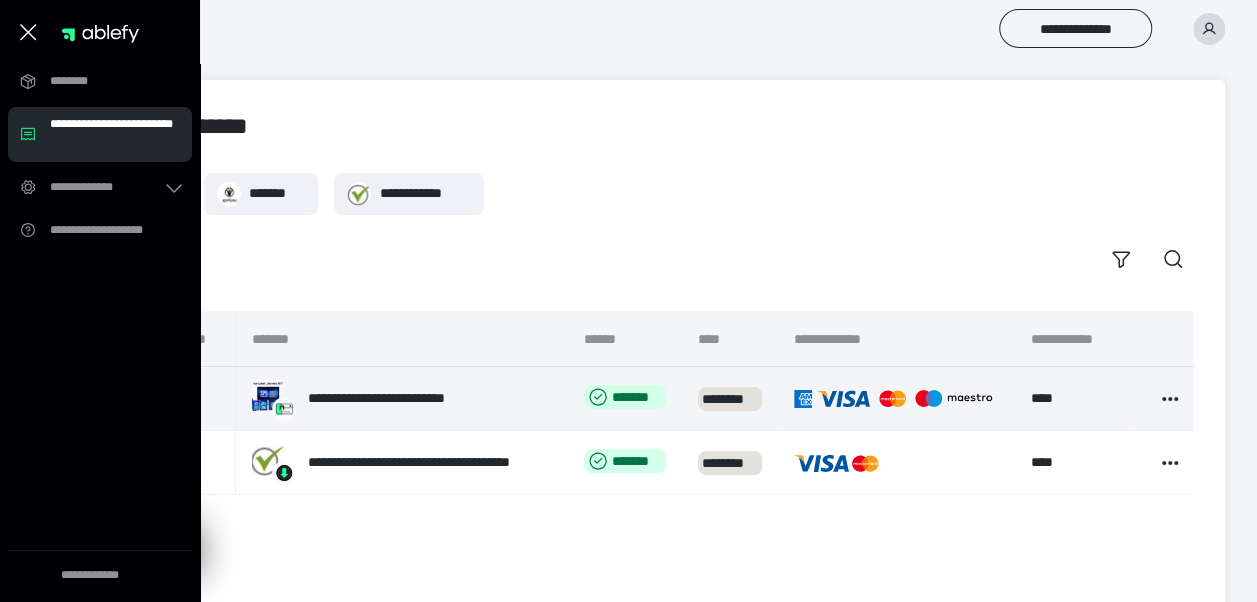 click on "**********" at bounding box center [402, 399] 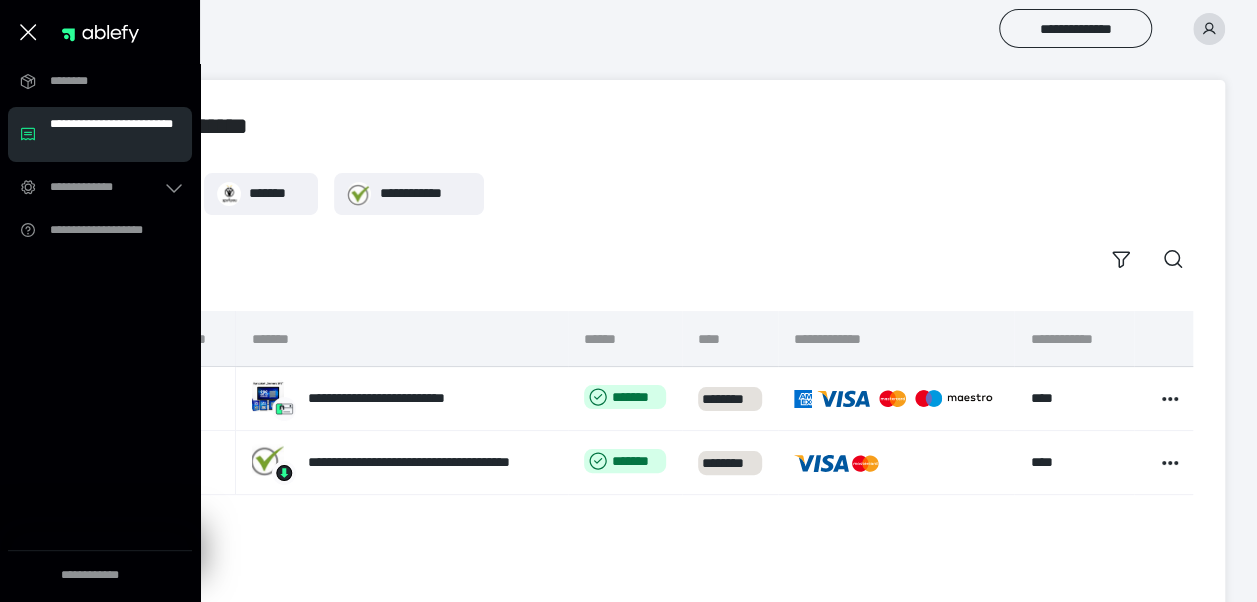 click on "**********" at bounding box center (115, 134) 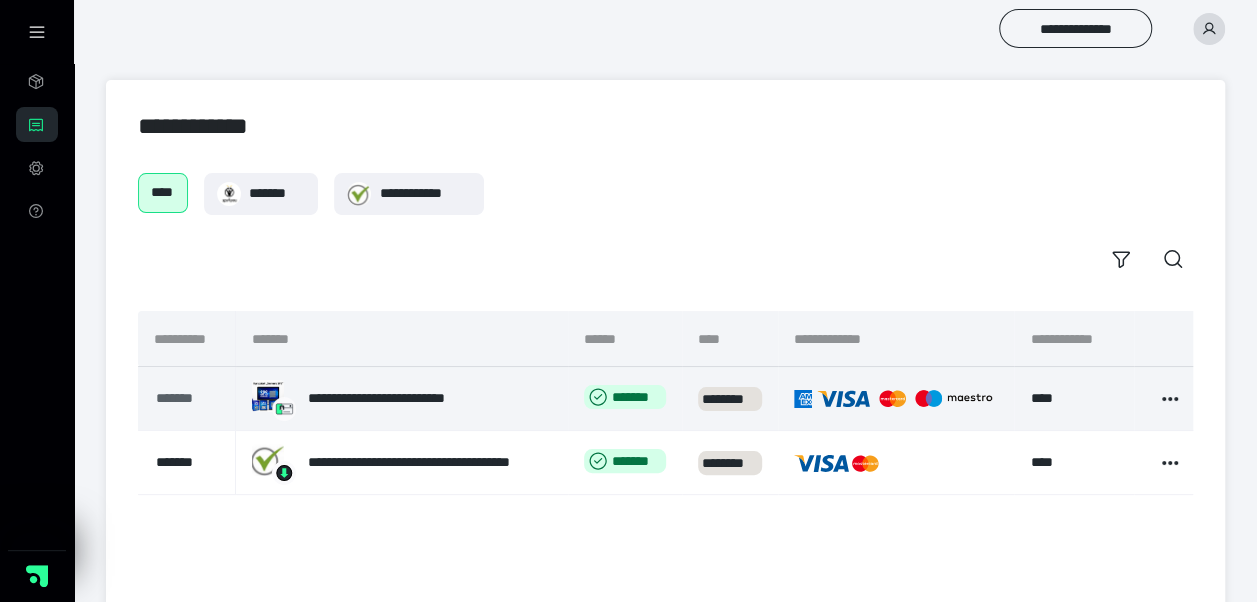 click on "*******" at bounding box center [188, 398] 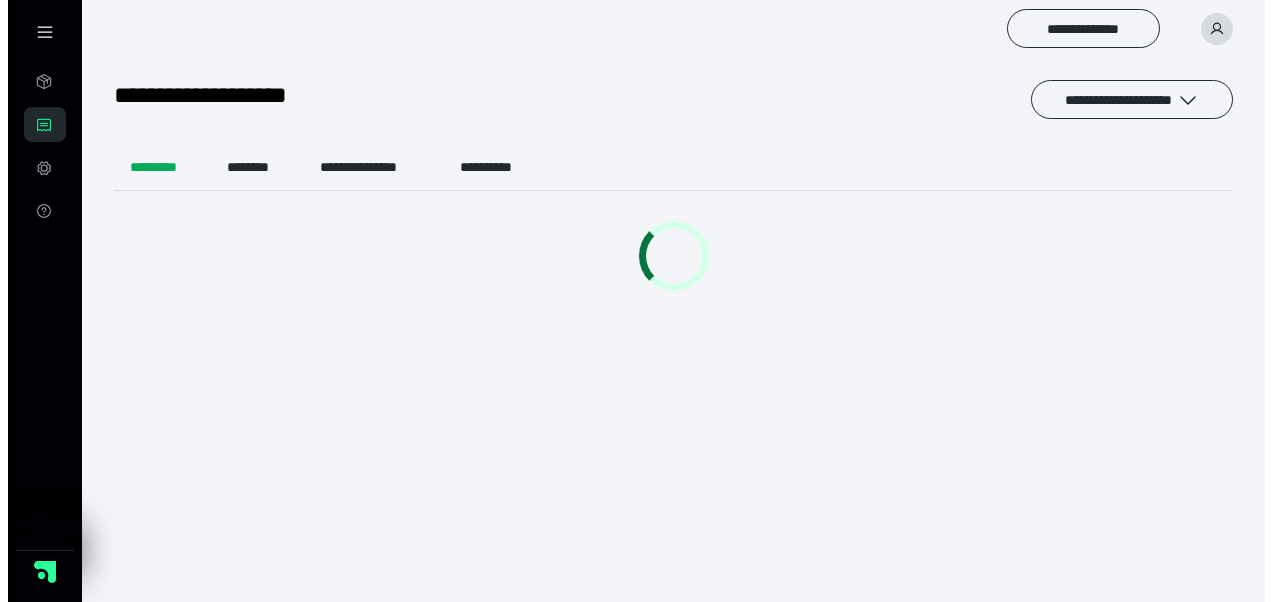 scroll, scrollTop: 0, scrollLeft: 0, axis: both 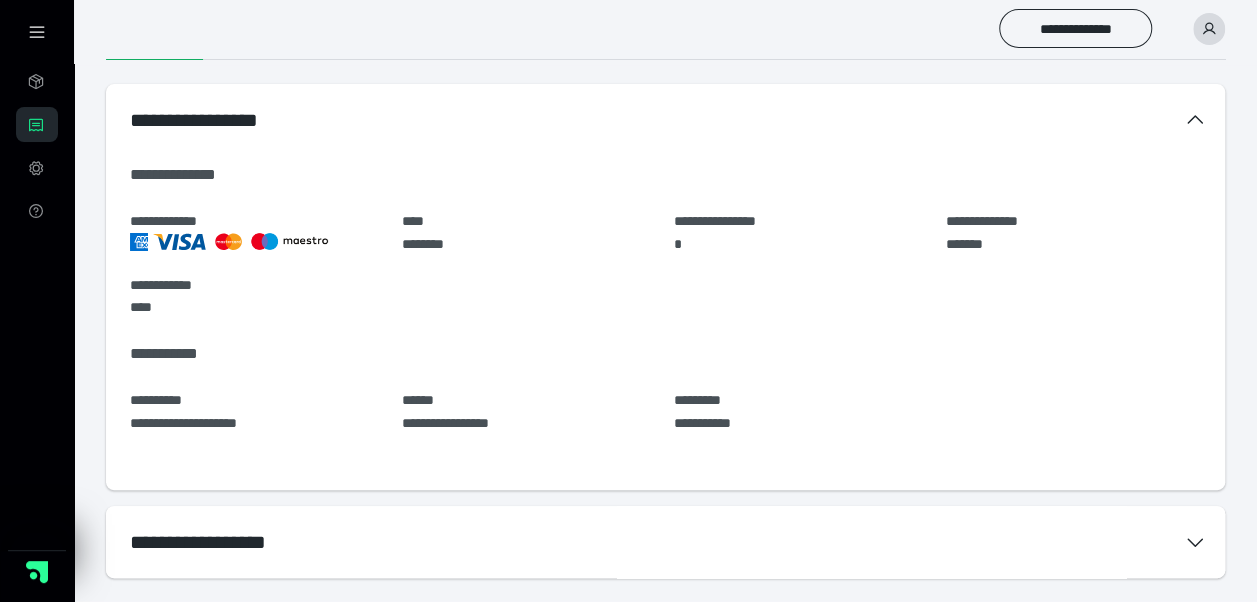 click 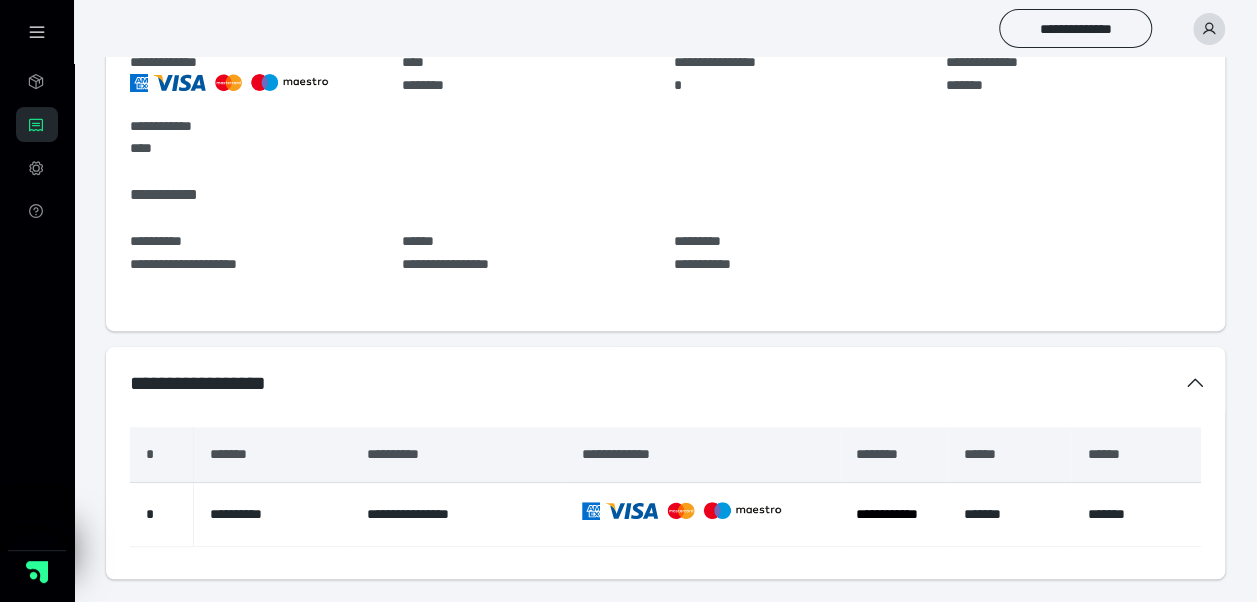 scroll, scrollTop: 330, scrollLeft: 0, axis: vertical 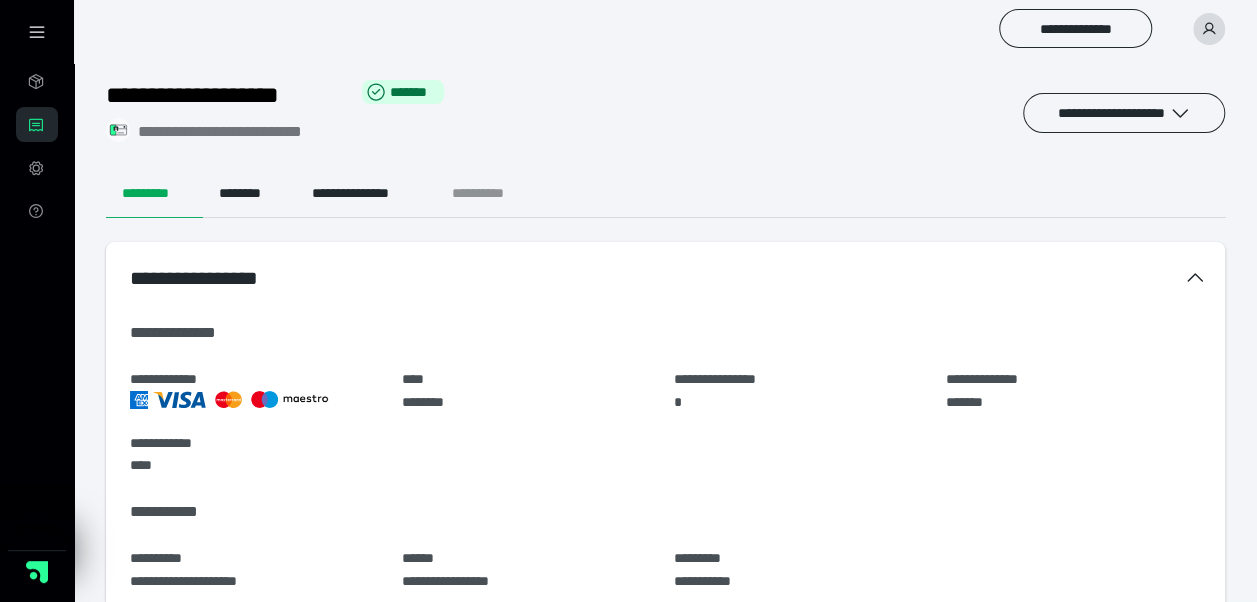 click on "**********" at bounding box center (494, 194) 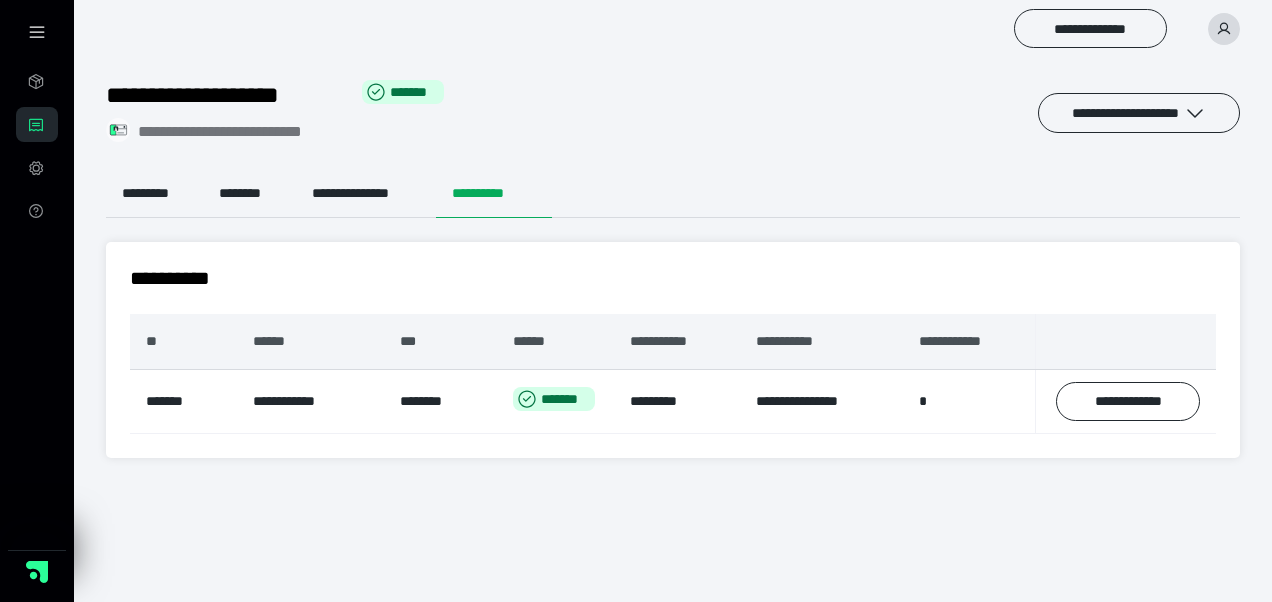 click 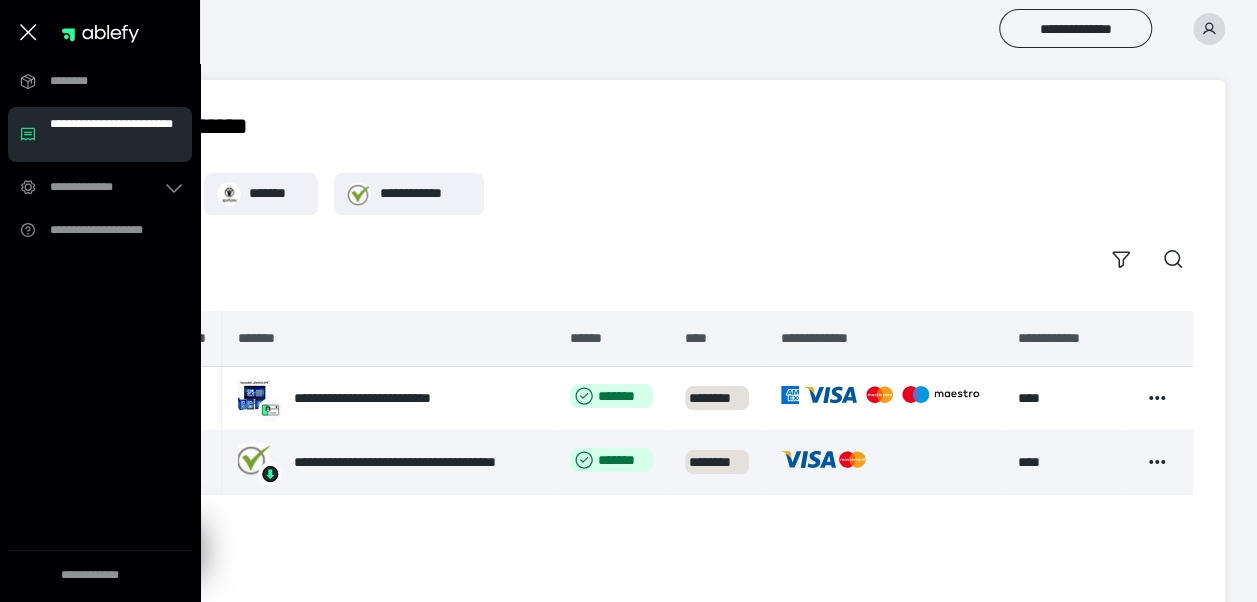 click on "**********" at bounding box center [180, 463] 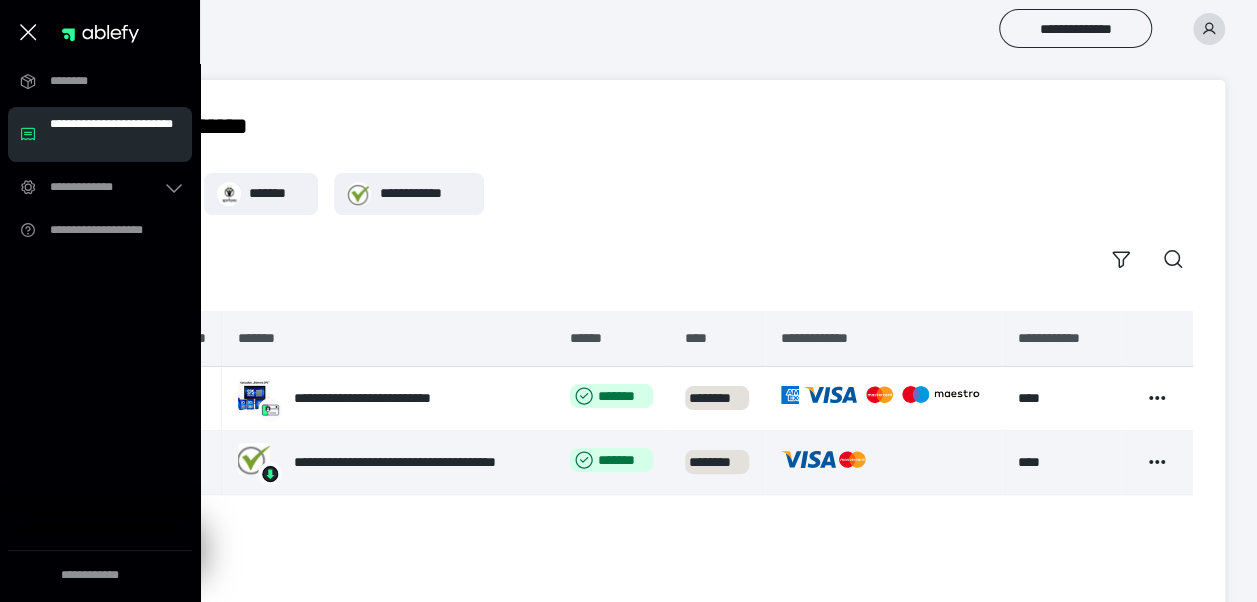 click on "*******" at bounding box center [172, 462] 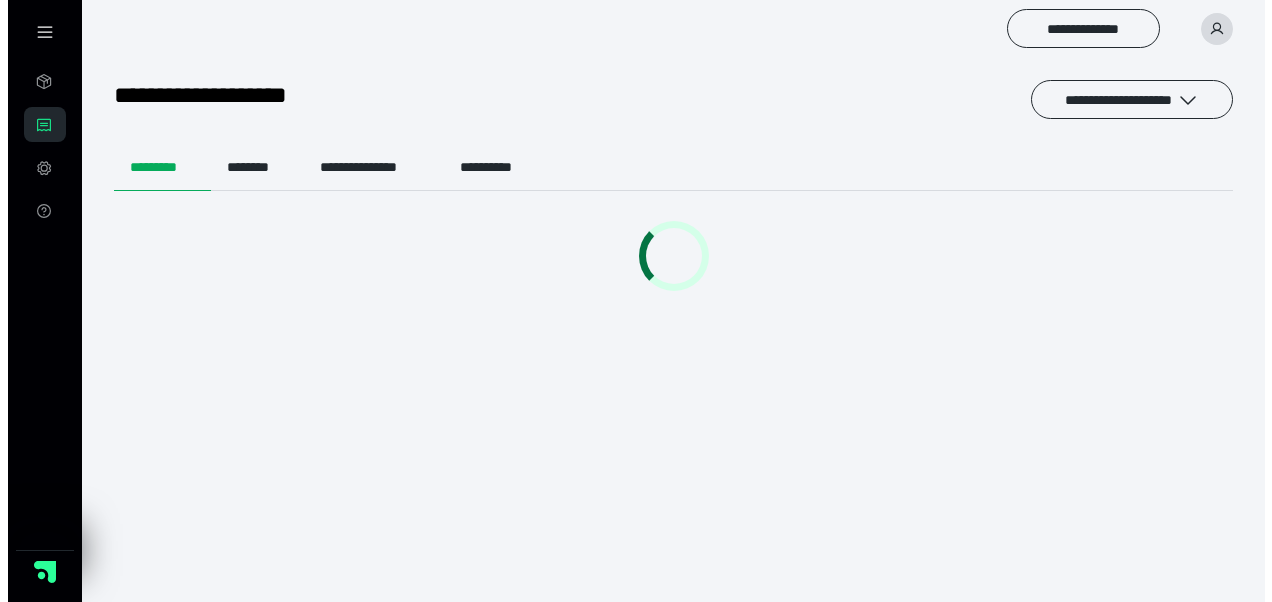 scroll, scrollTop: 0, scrollLeft: 0, axis: both 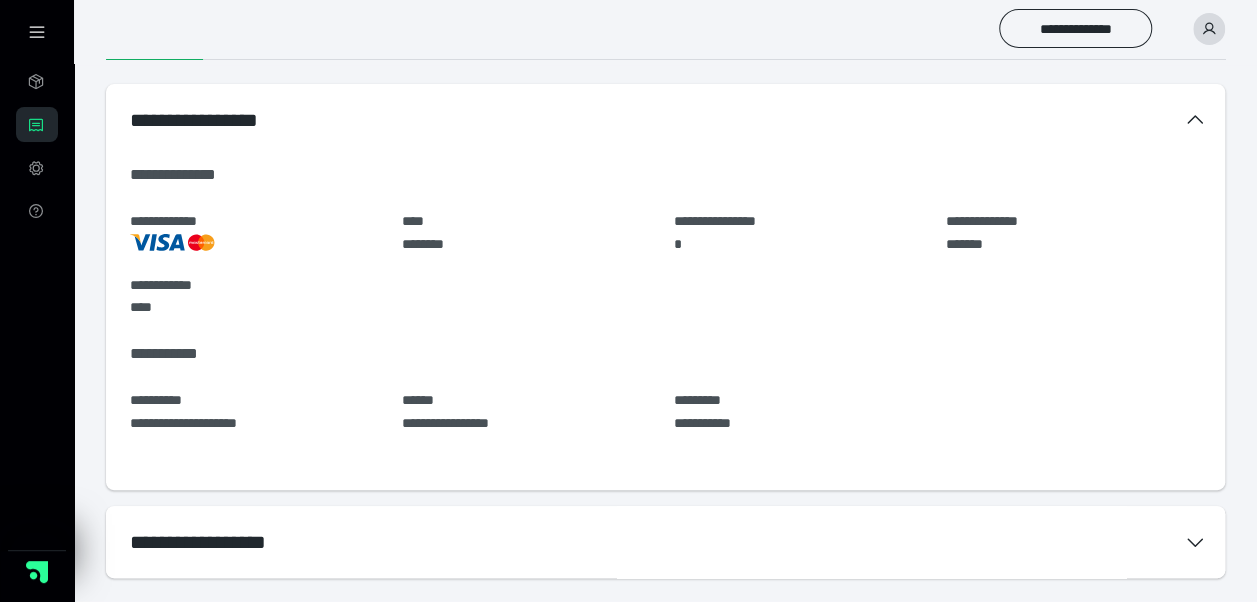 click 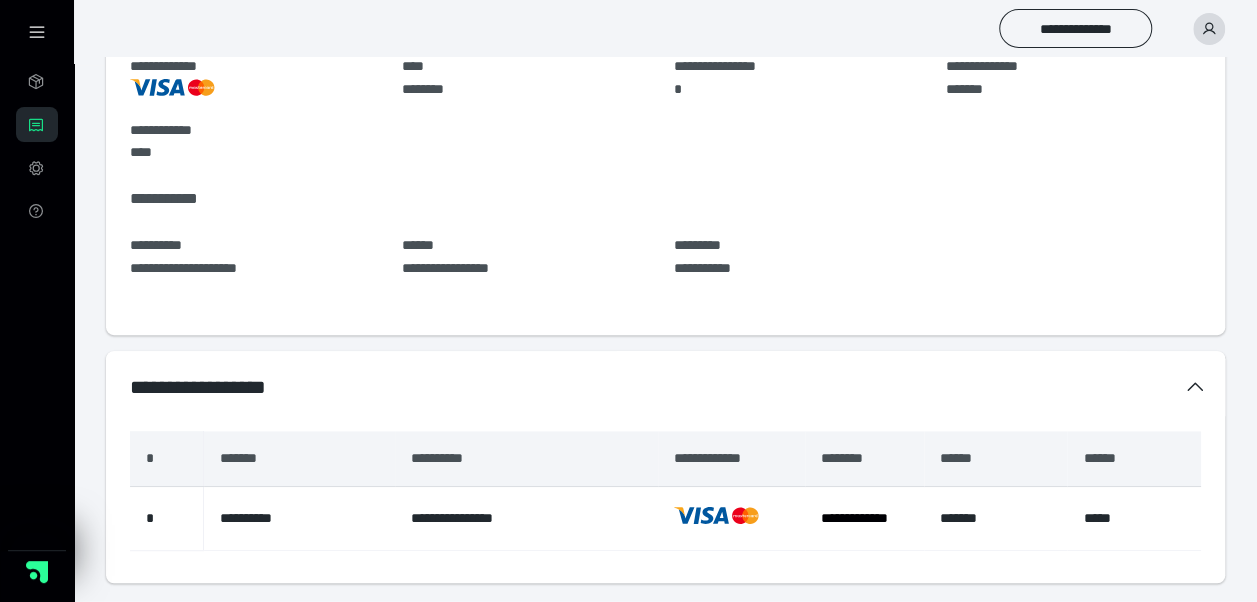 scroll, scrollTop: 330, scrollLeft: 0, axis: vertical 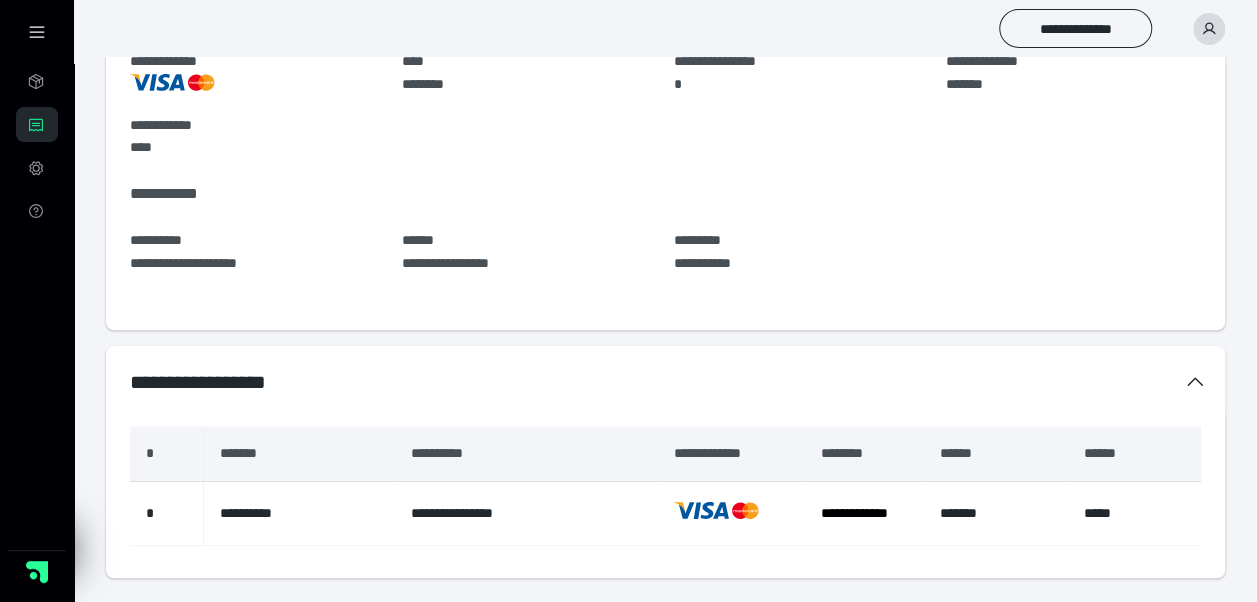 click 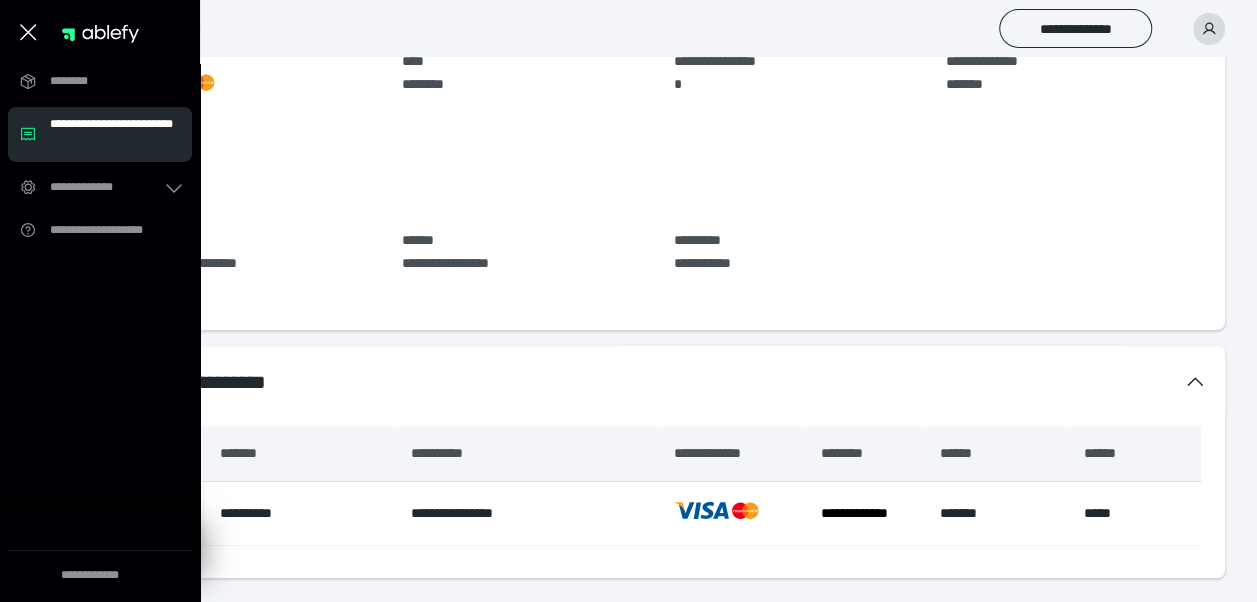 click 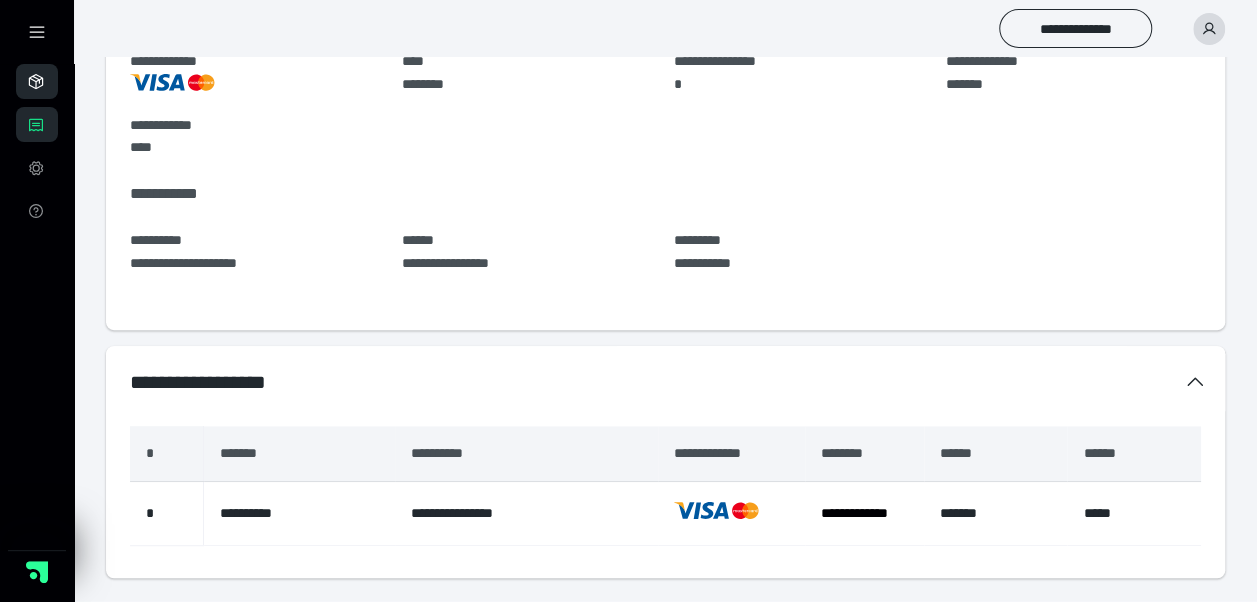 click 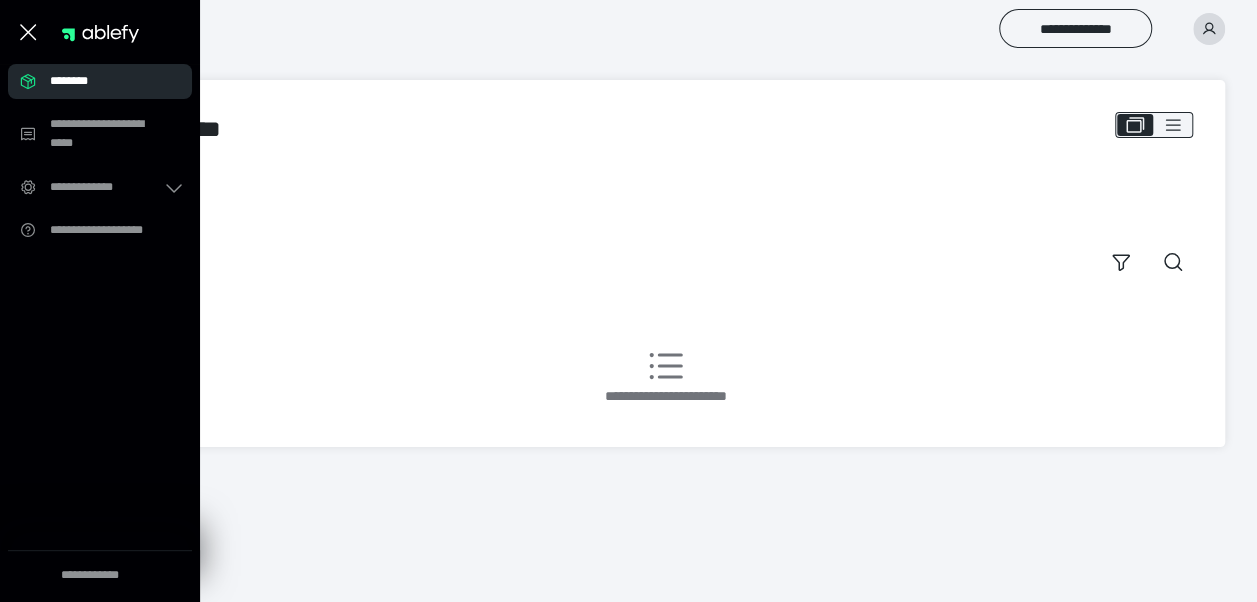 scroll, scrollTop: 0, scrollLeft: 0, axis: both 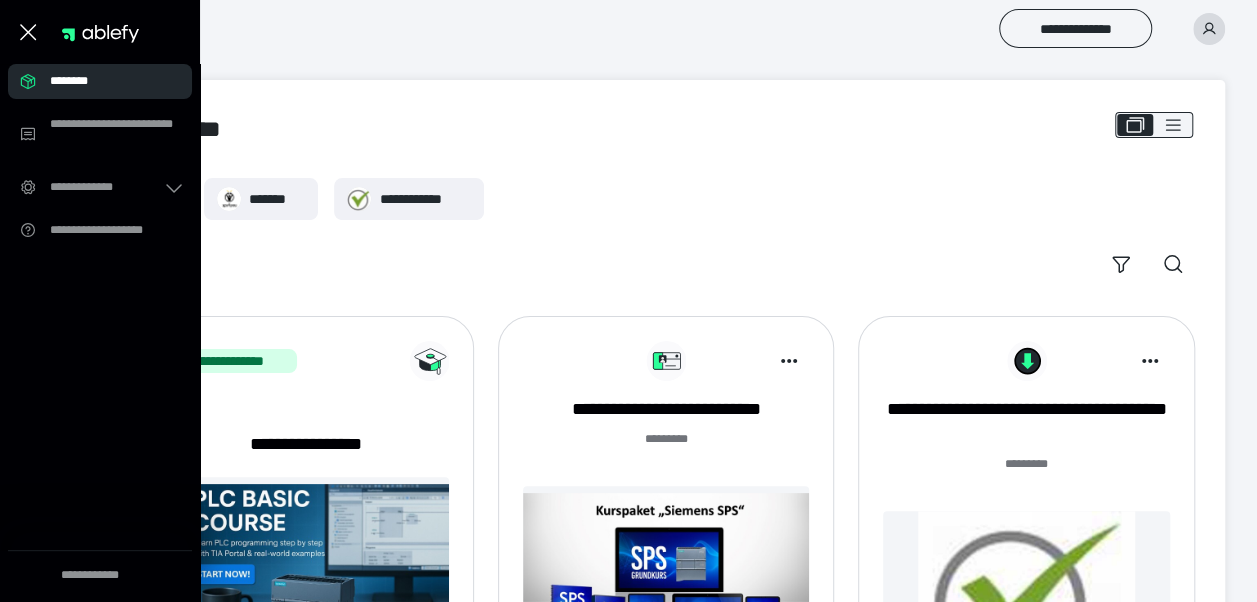 click on "*********" at bounding box center [665, 129] 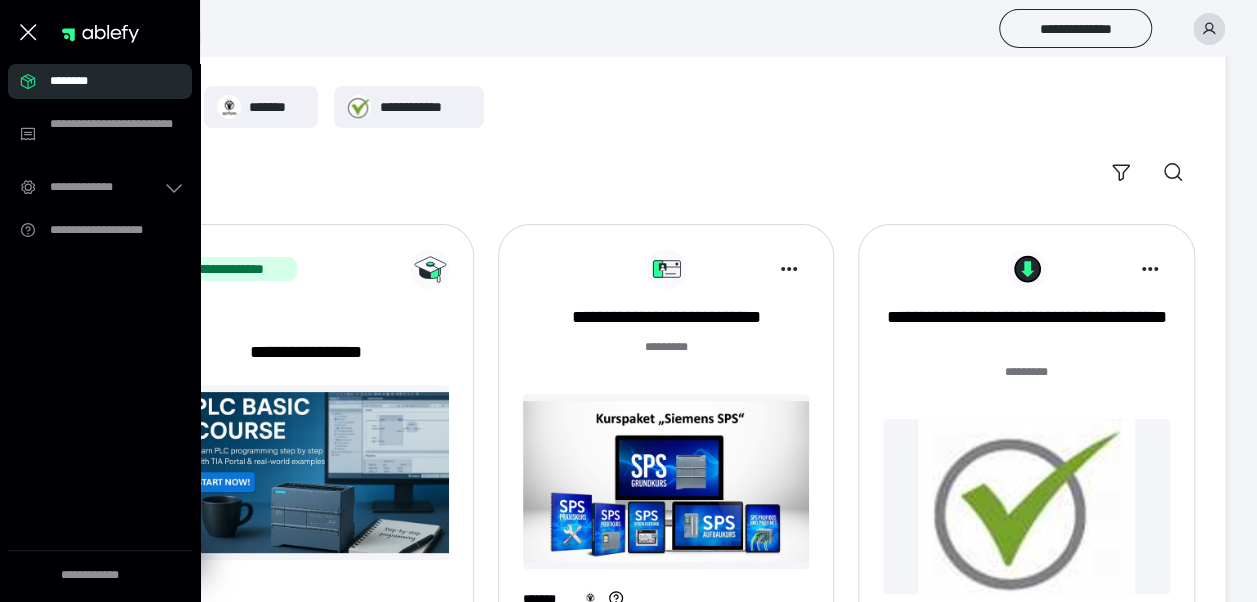 scroll, scrollTop: 91, scrollLeft: 0, axis: vertical 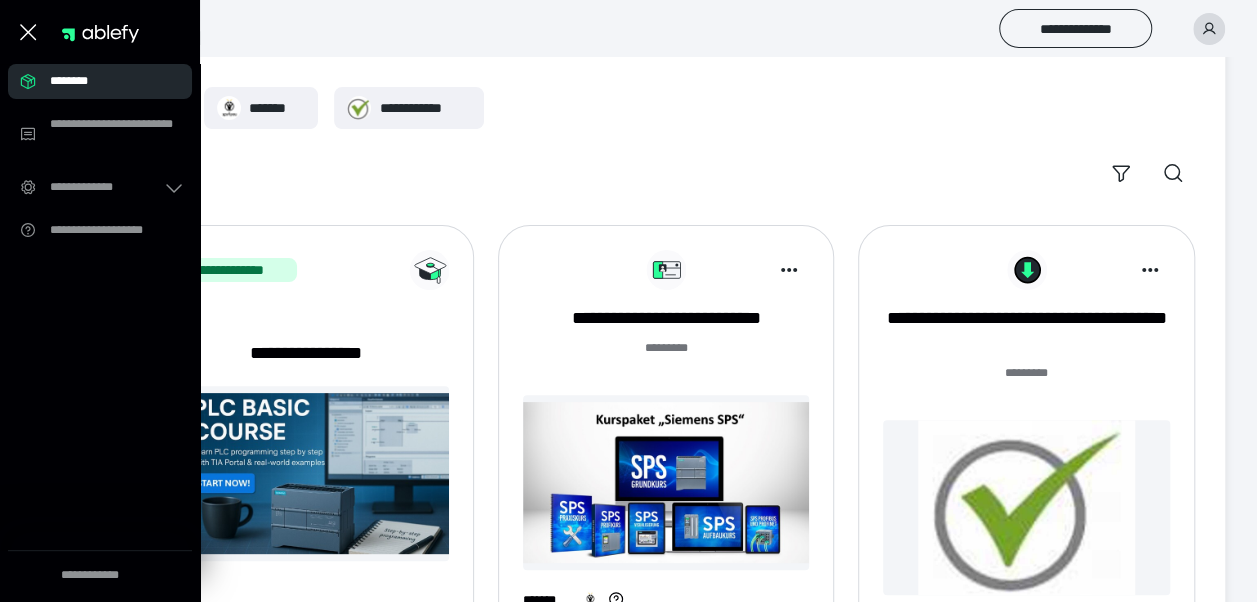 click 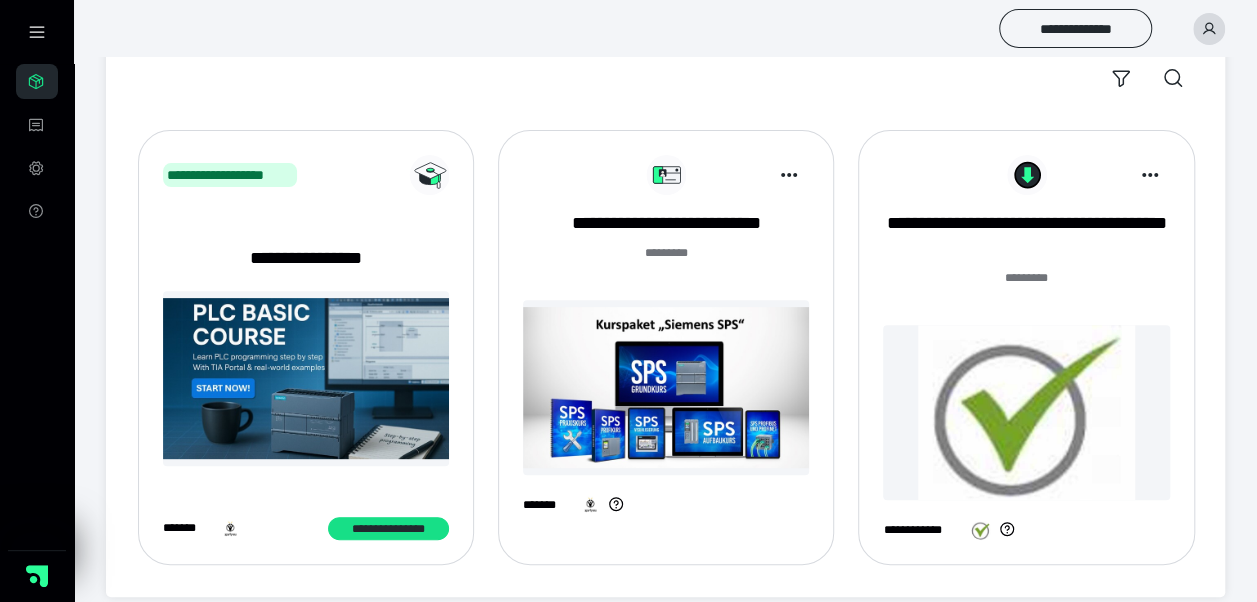 scroll, scrollTop: 195, scrollLeft: 0, axis: vertical 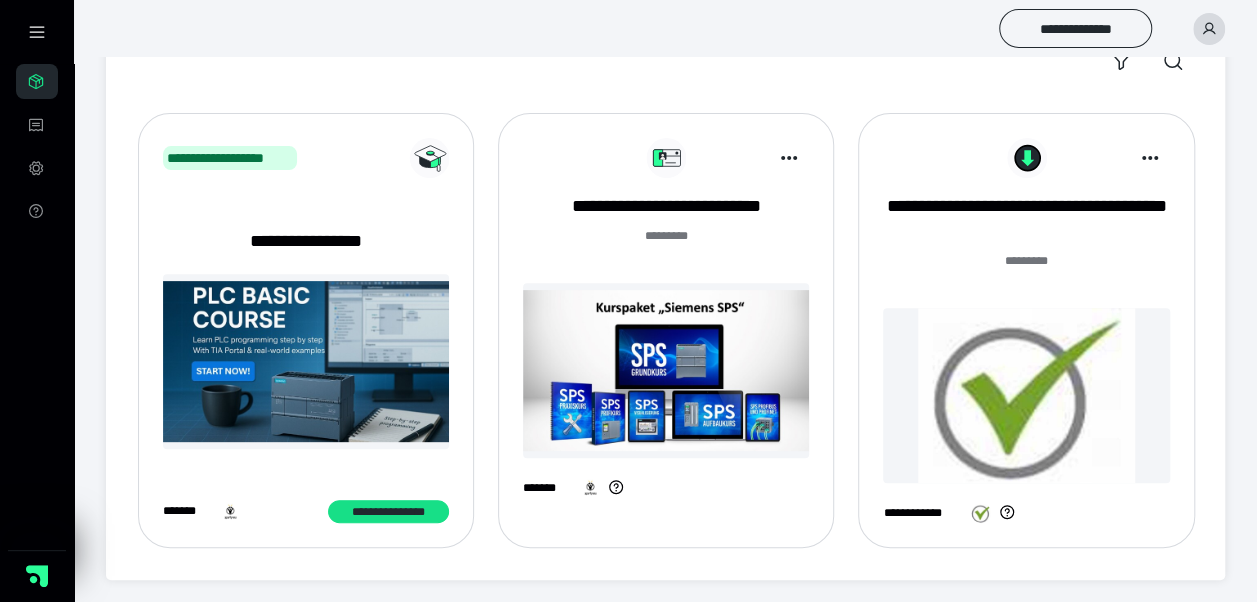 click at bounding box center (306, 361) 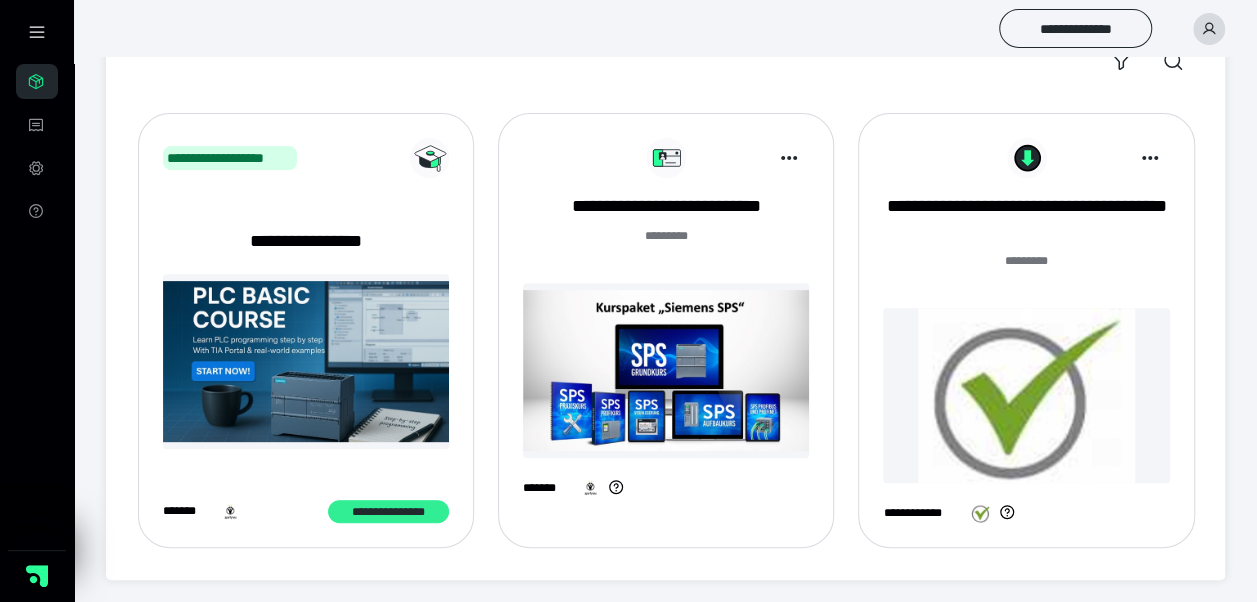 click on "**********" at bounding box center [388, 511] 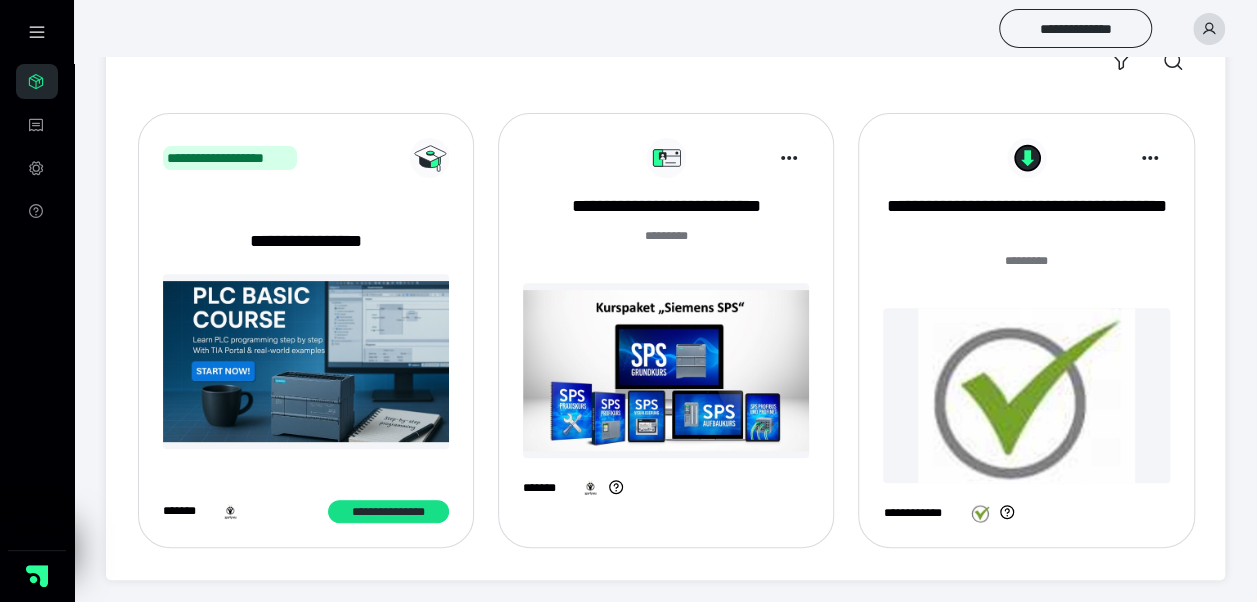 click at bounding box center (666, 370) 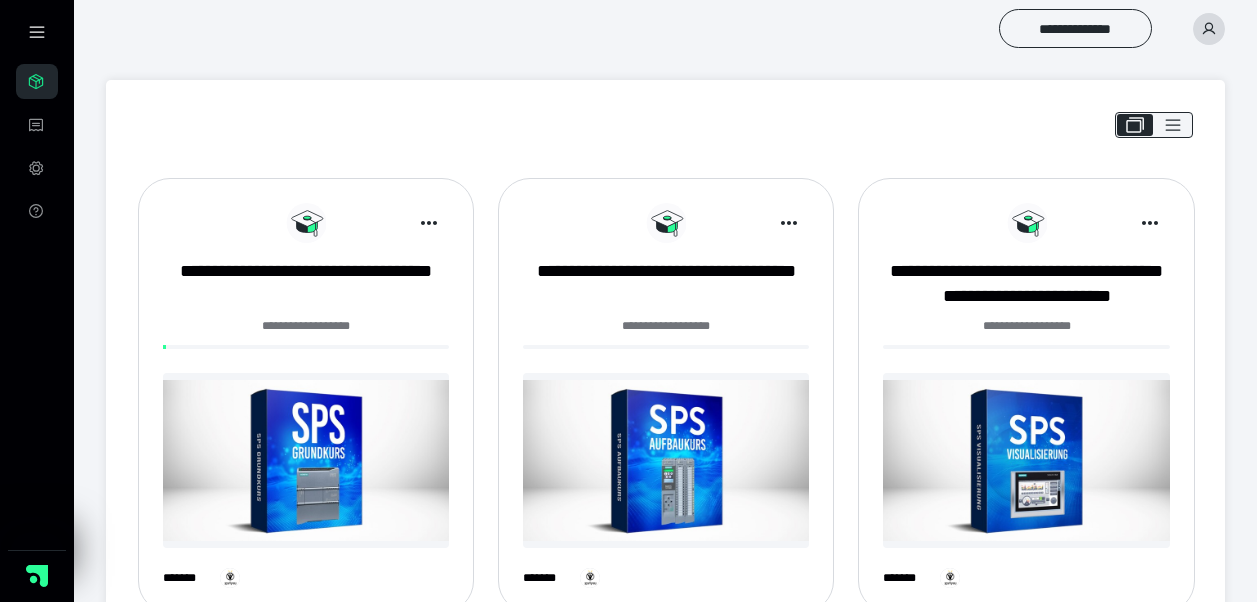 scroll, scrollTop: 0, scrollLeft: 0, axis: both 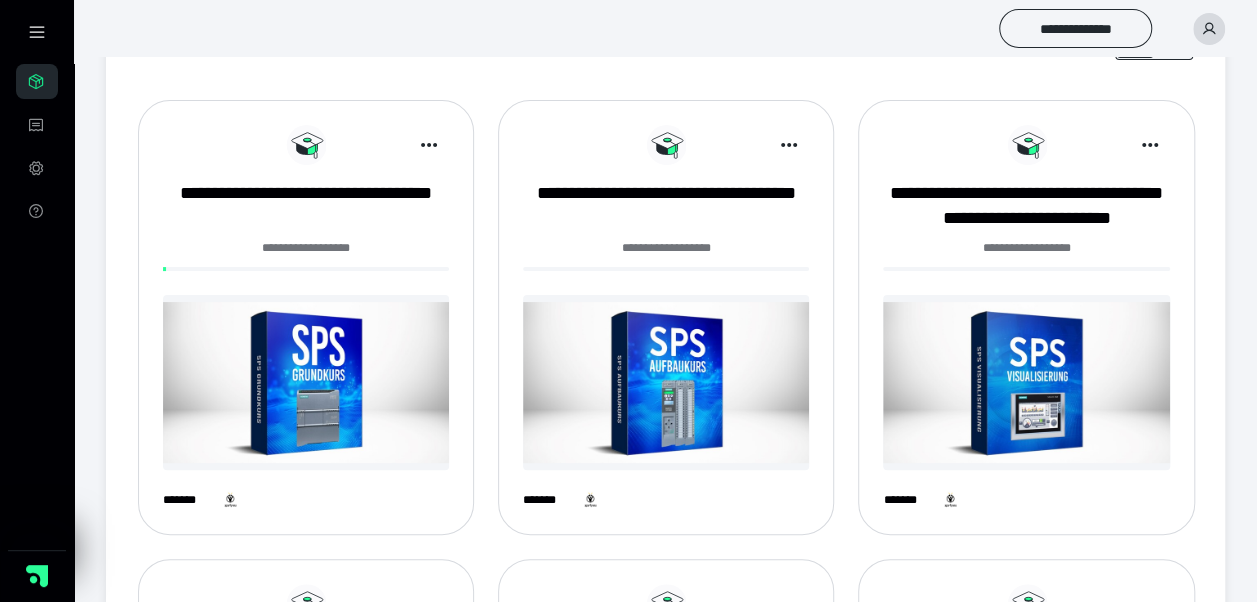 click at bounding box center (306, 382) 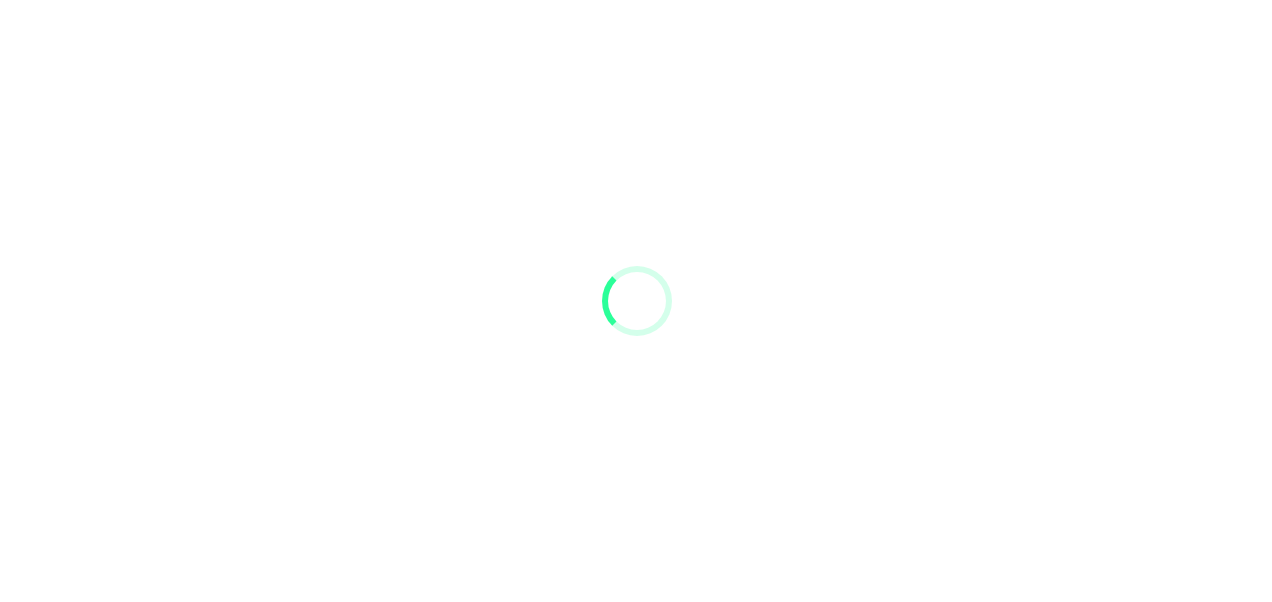 scroll, scrollTop: 0, scrollLeft: 0, axis: both 